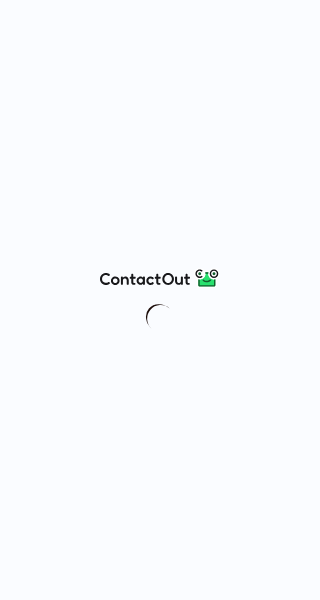 scroll, scrollTop: 0, scrollLeft: 0, axis: both 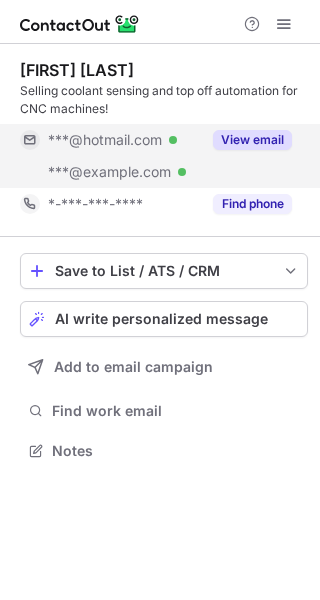 click on "View email" at bounding box center (252, 140) 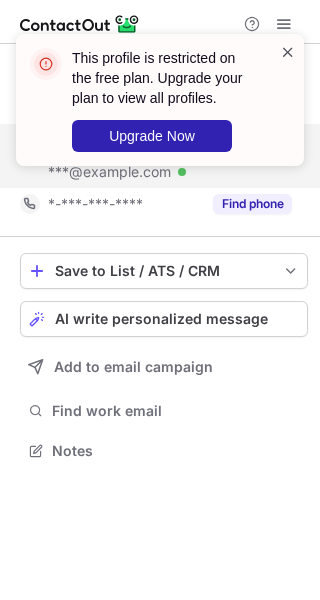 click at bounding box center (288, 52) 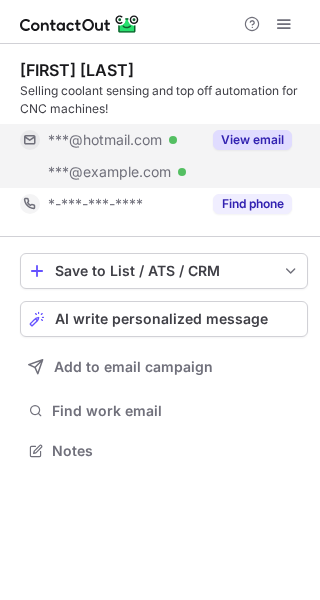 click on "View email" at bounding box center [252, 140] 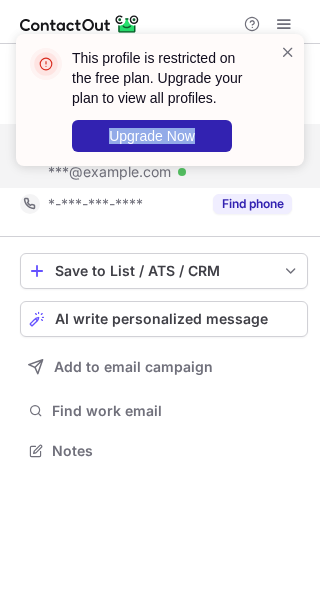drag, startPoint x: 80, startPoint y: 177, endPoint x: 220, endPoint y: 169, distance: 140.22838 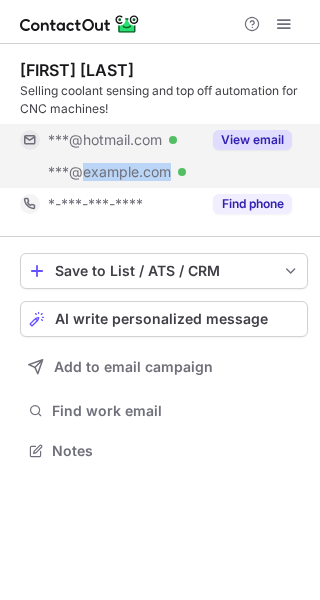 copy on "precisiontooltech.com" 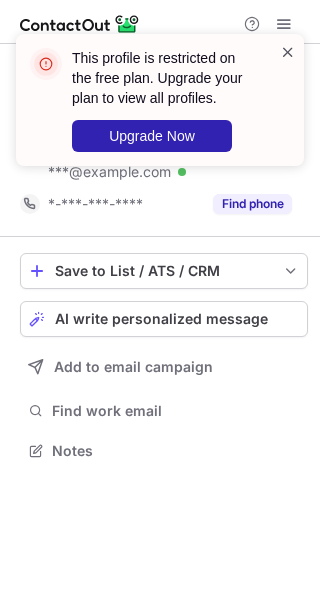 click at bounding box center [288, 52] 